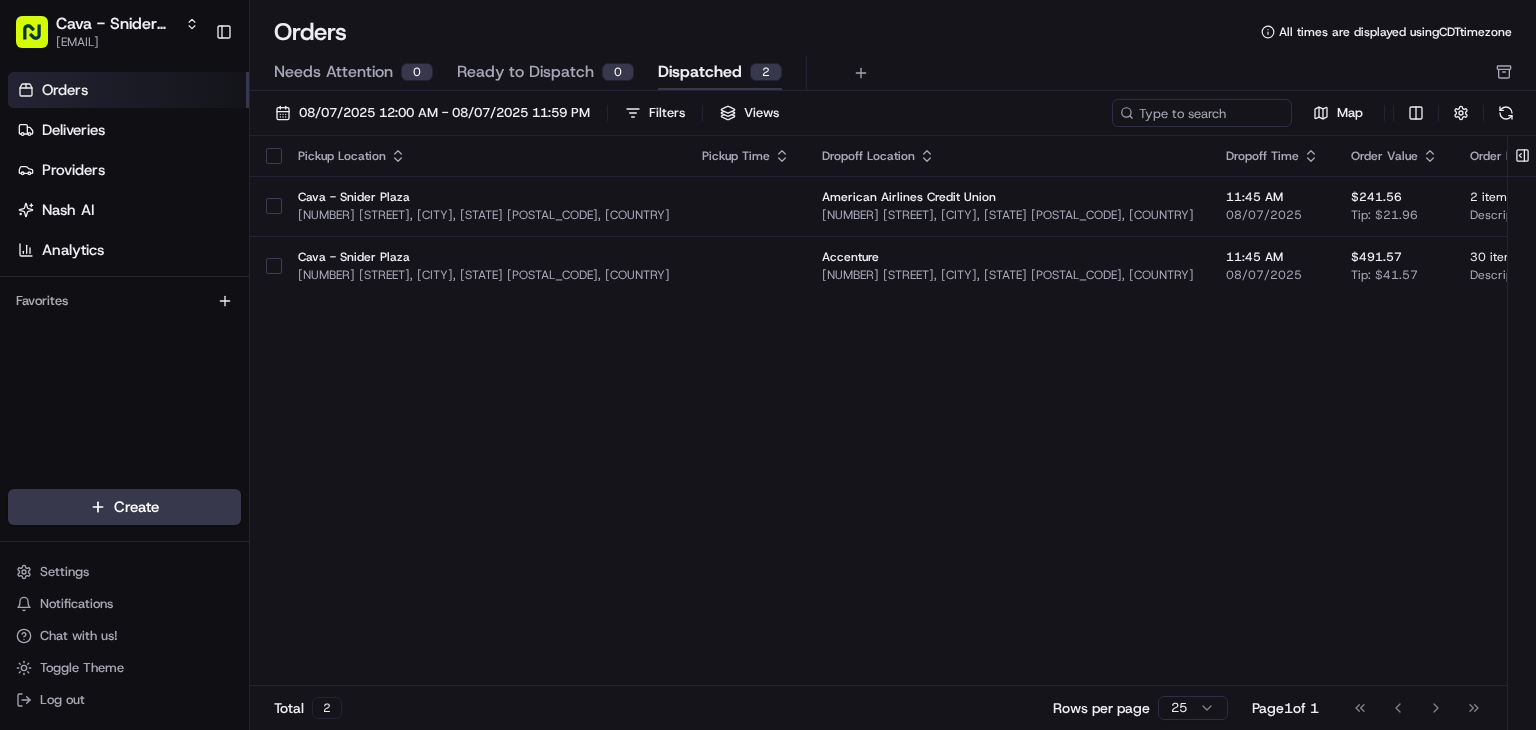 scroll, scrollTop: 0, scrollLeft: 0, axis: both 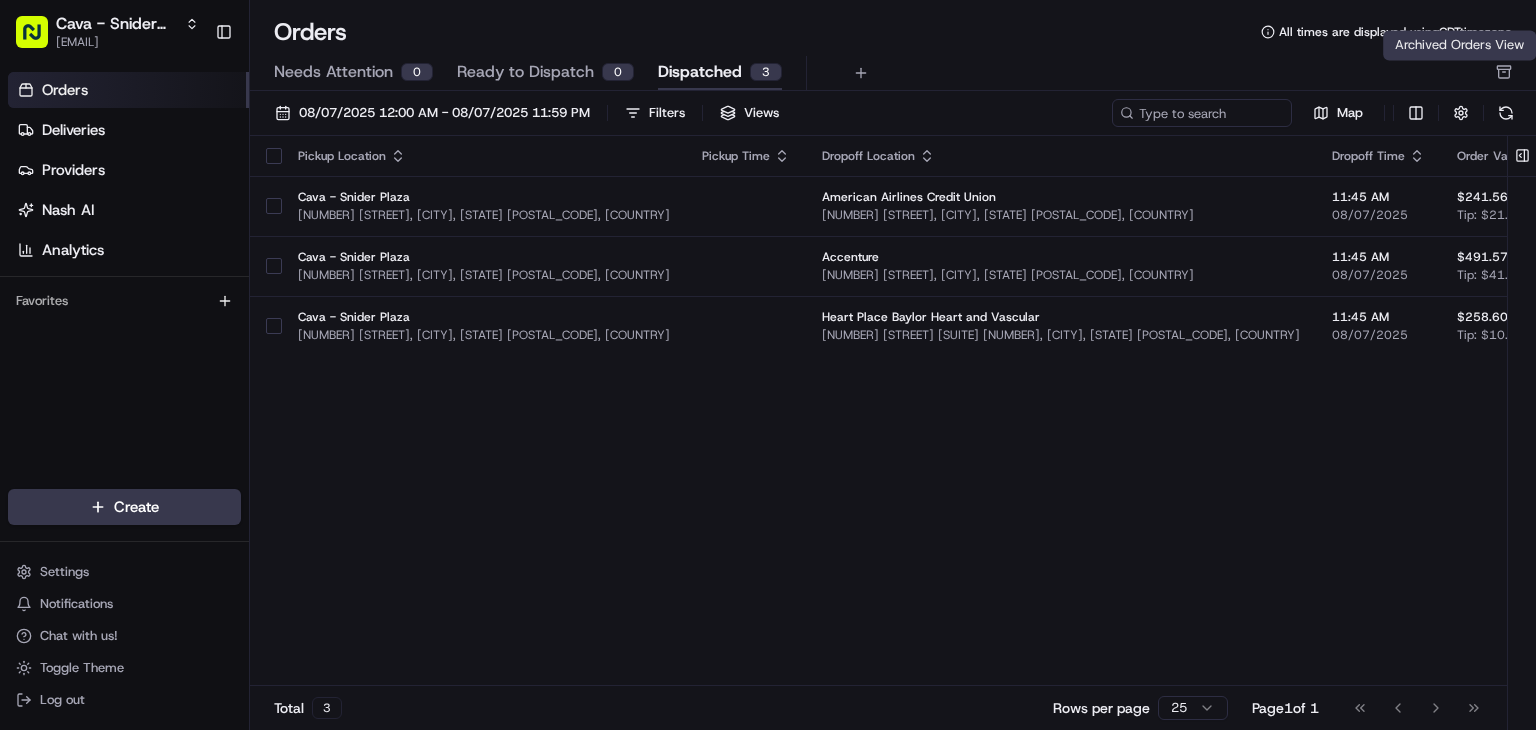 click 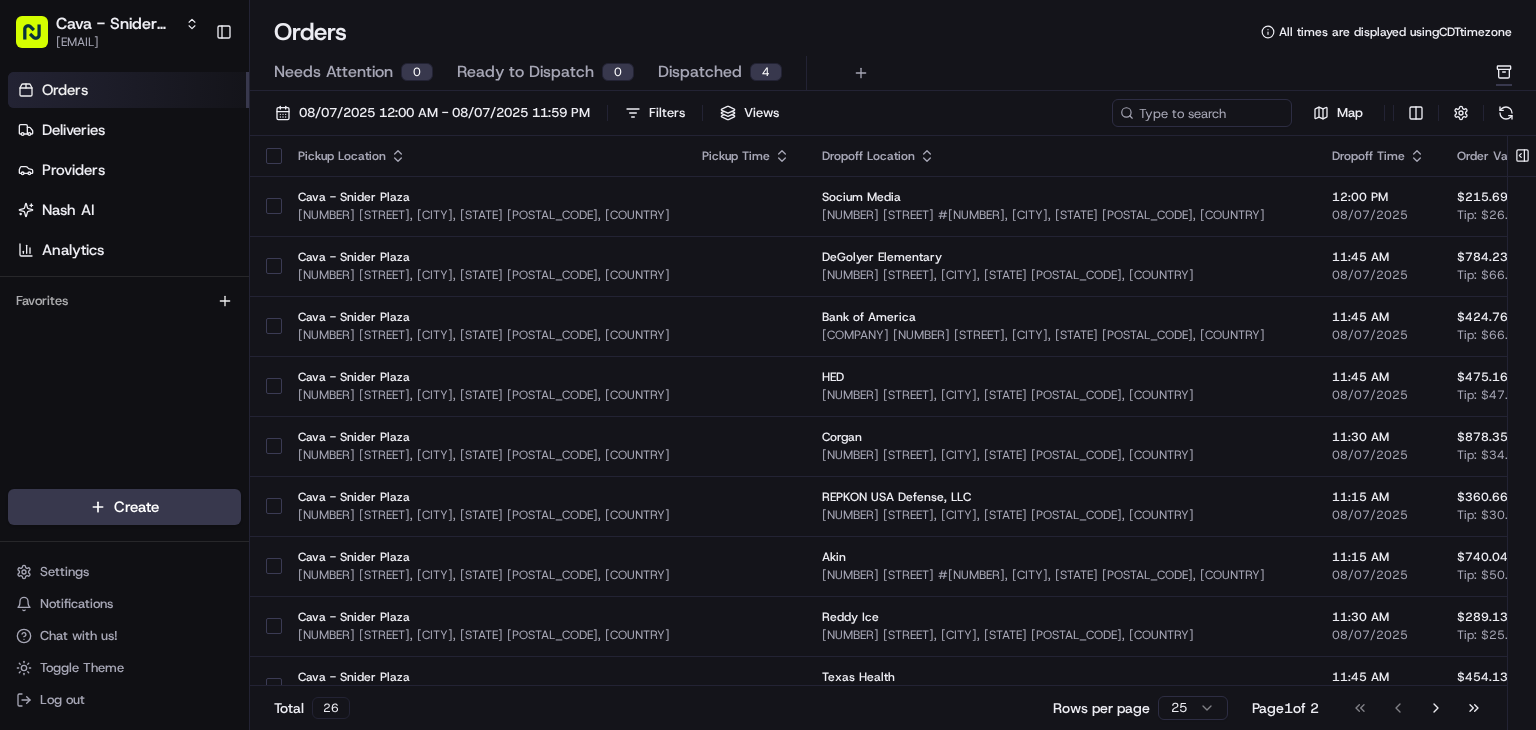 click on "Dispatched 4" at bounding box center [720, 73] 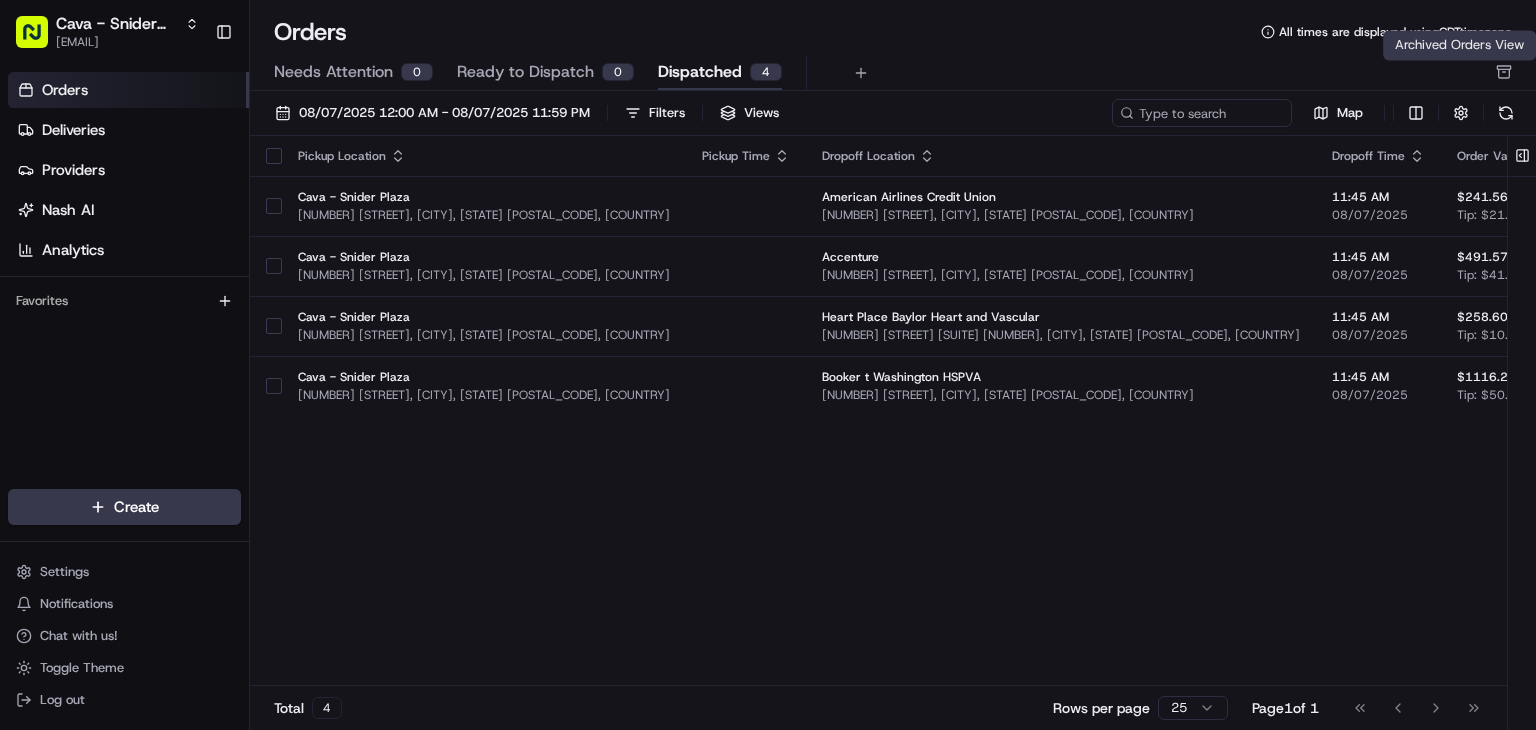 click 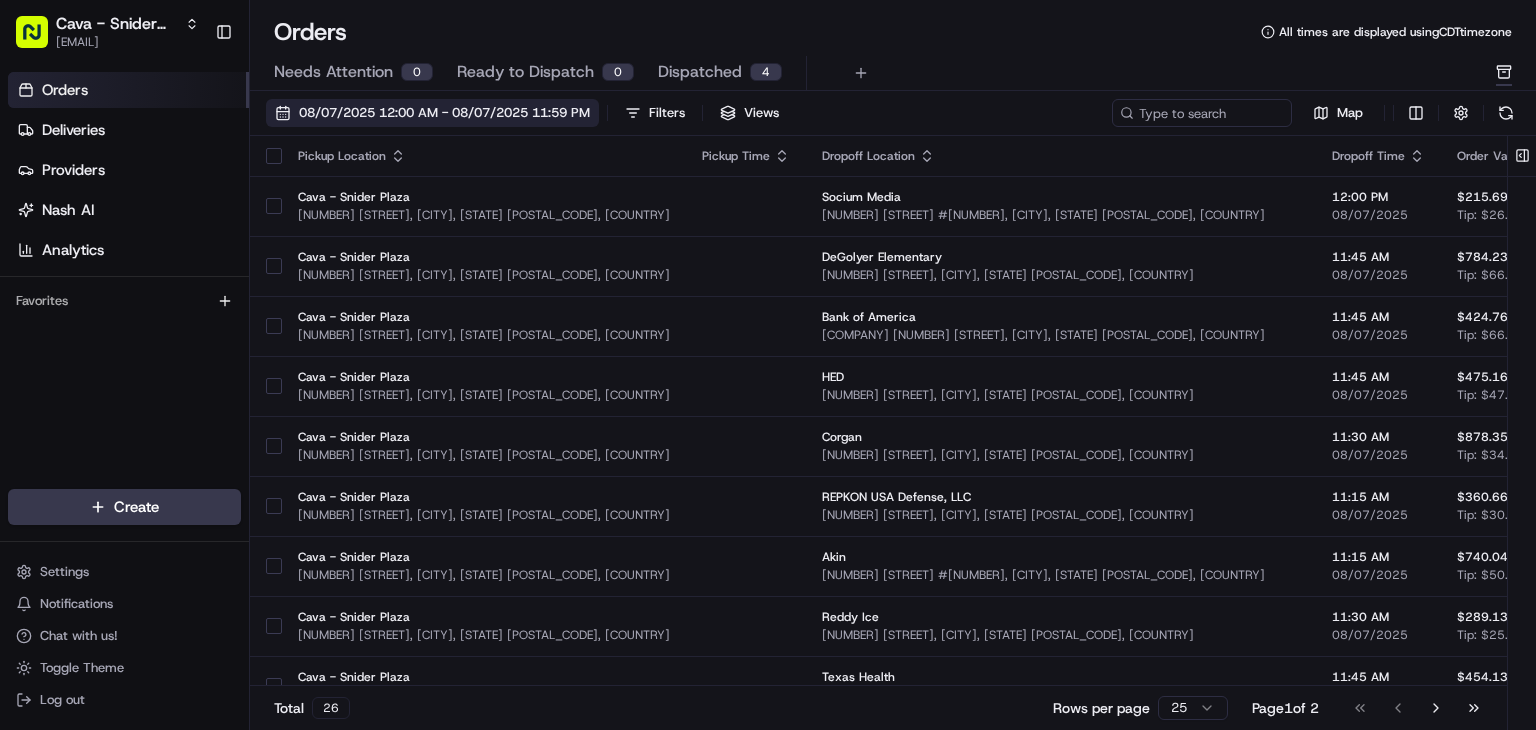 click on "08/07/2025 12:00 AM - 08/07/2025 11:59 PM" at bounding box center [444, 113] 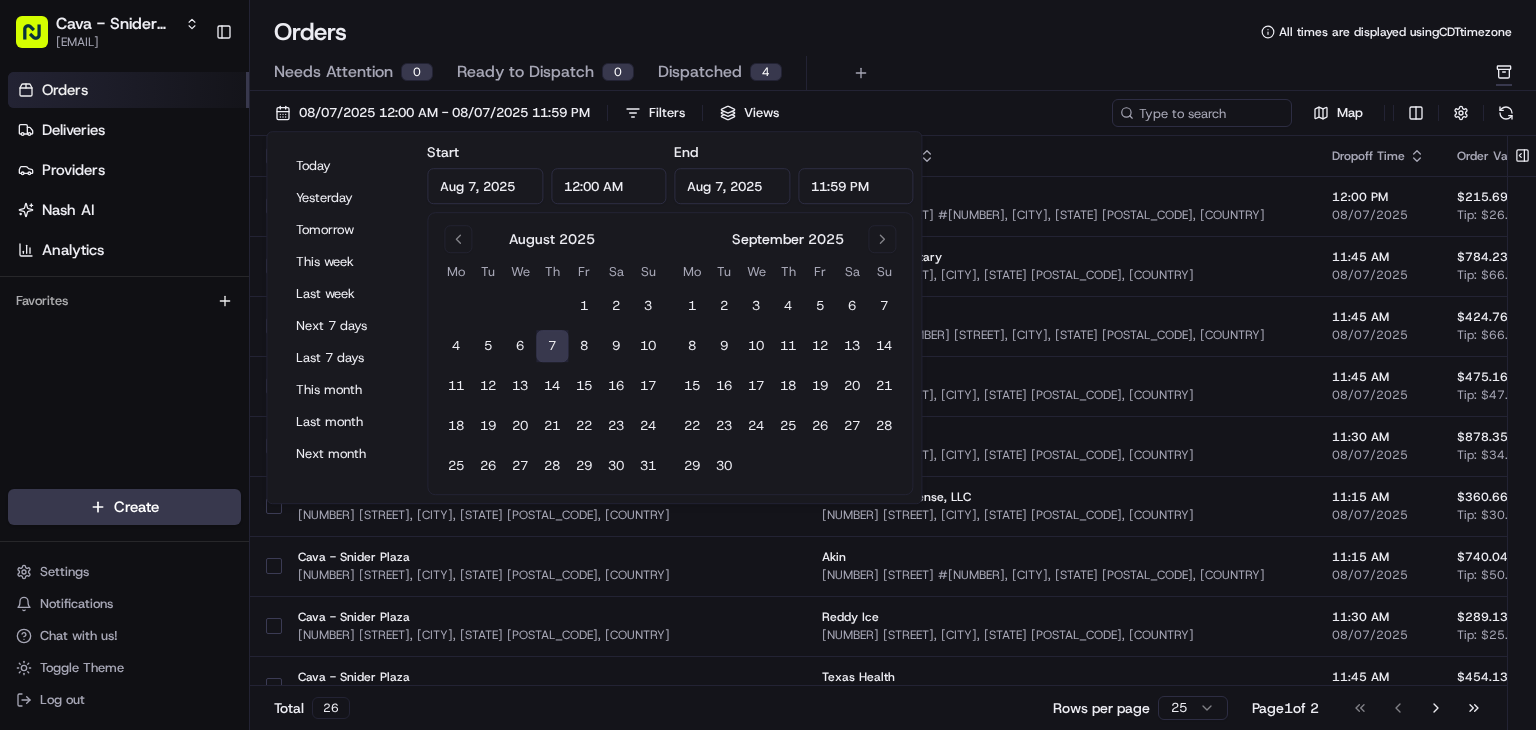 click on "7" at bounding box center [552, 346] 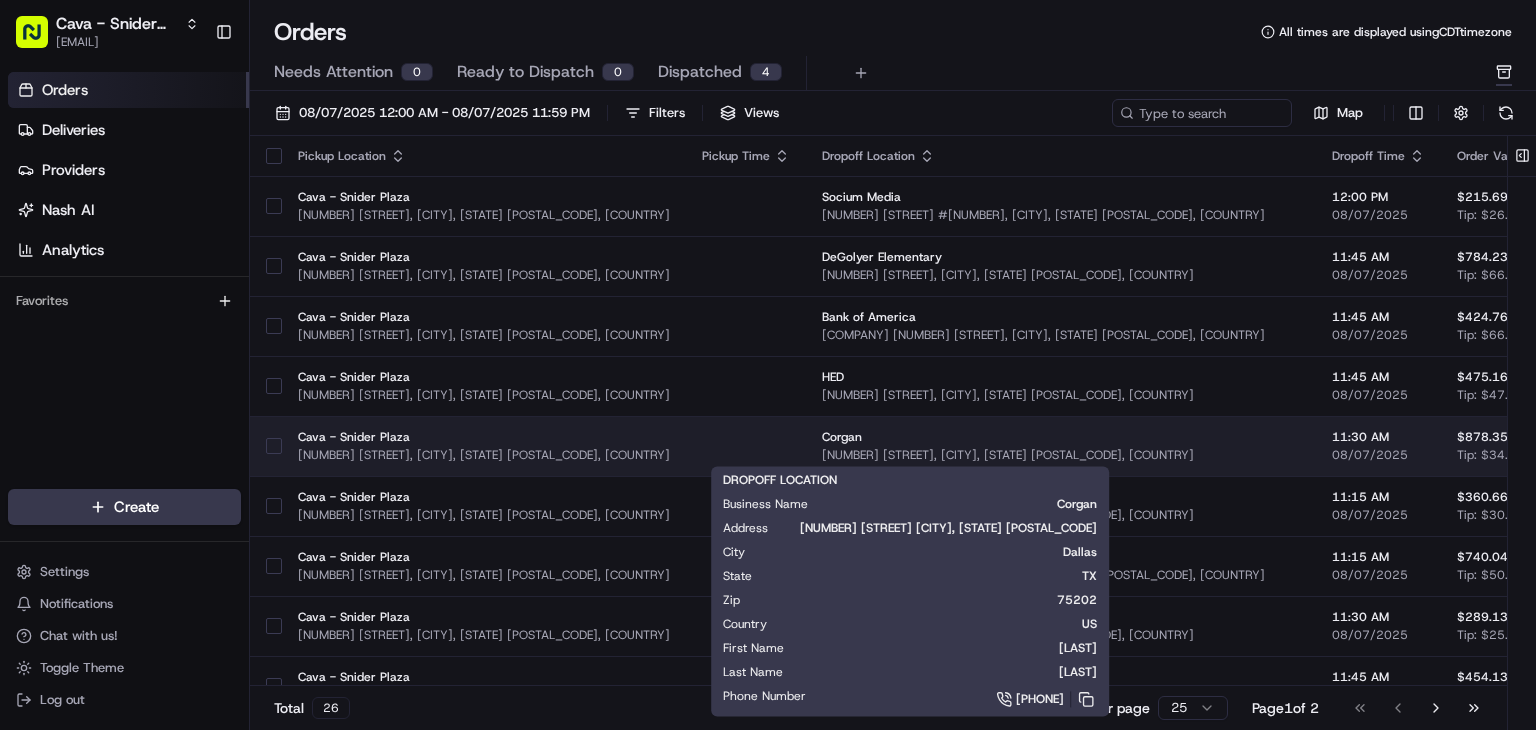 scroll, scrollTop: 944, scrollLeft: 0, axis: vertical 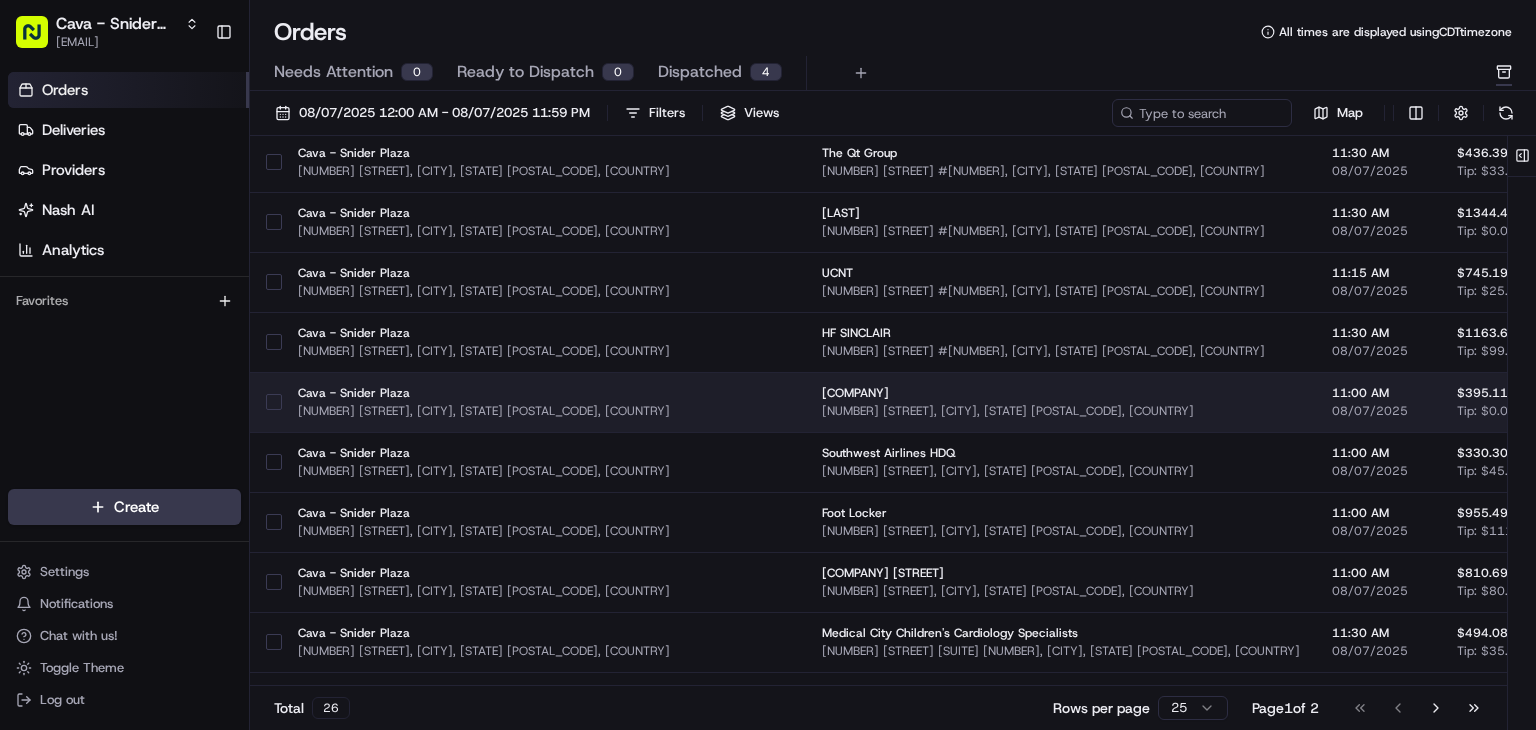 click at bounding box center [274, 402] 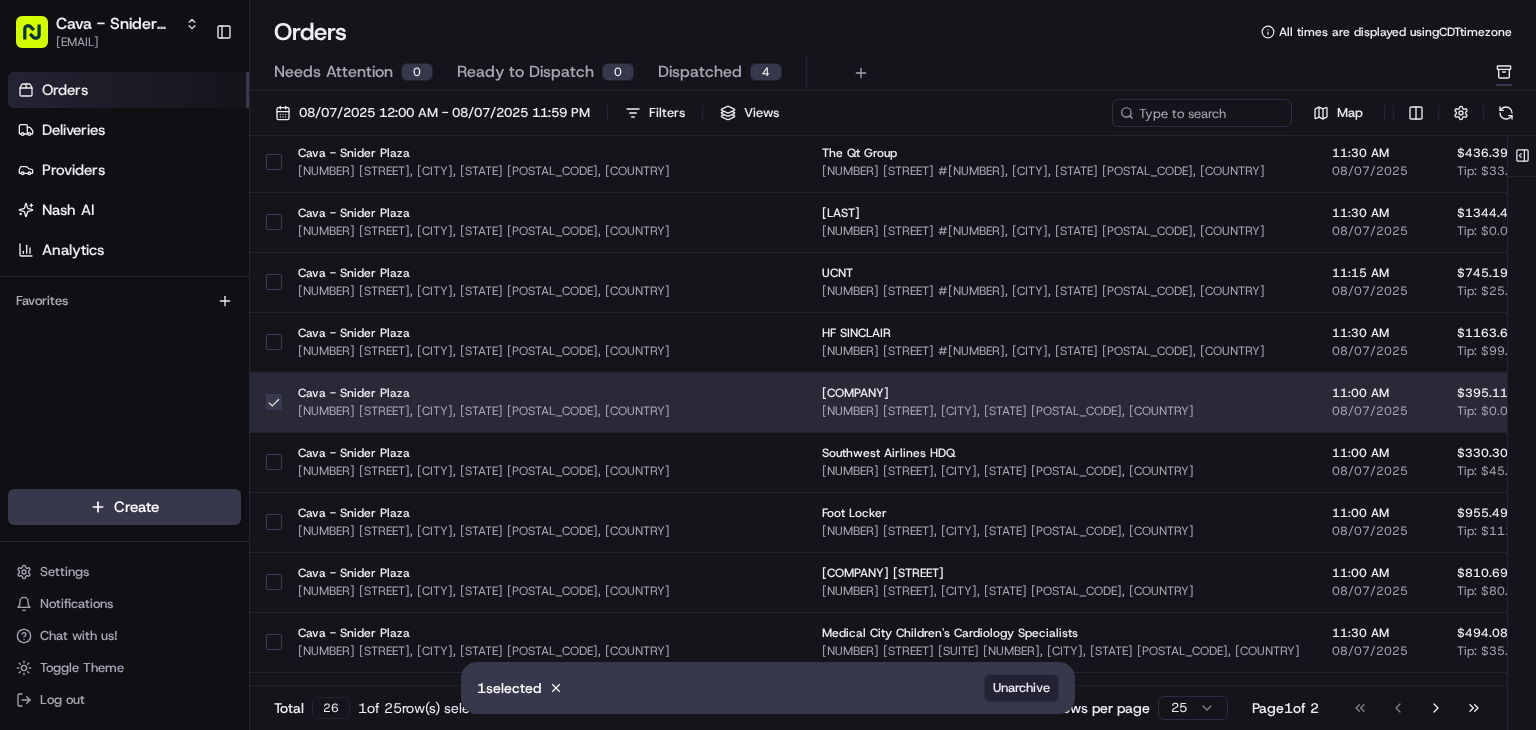 click on "Unarchive" at bounding box center (1021, 688) 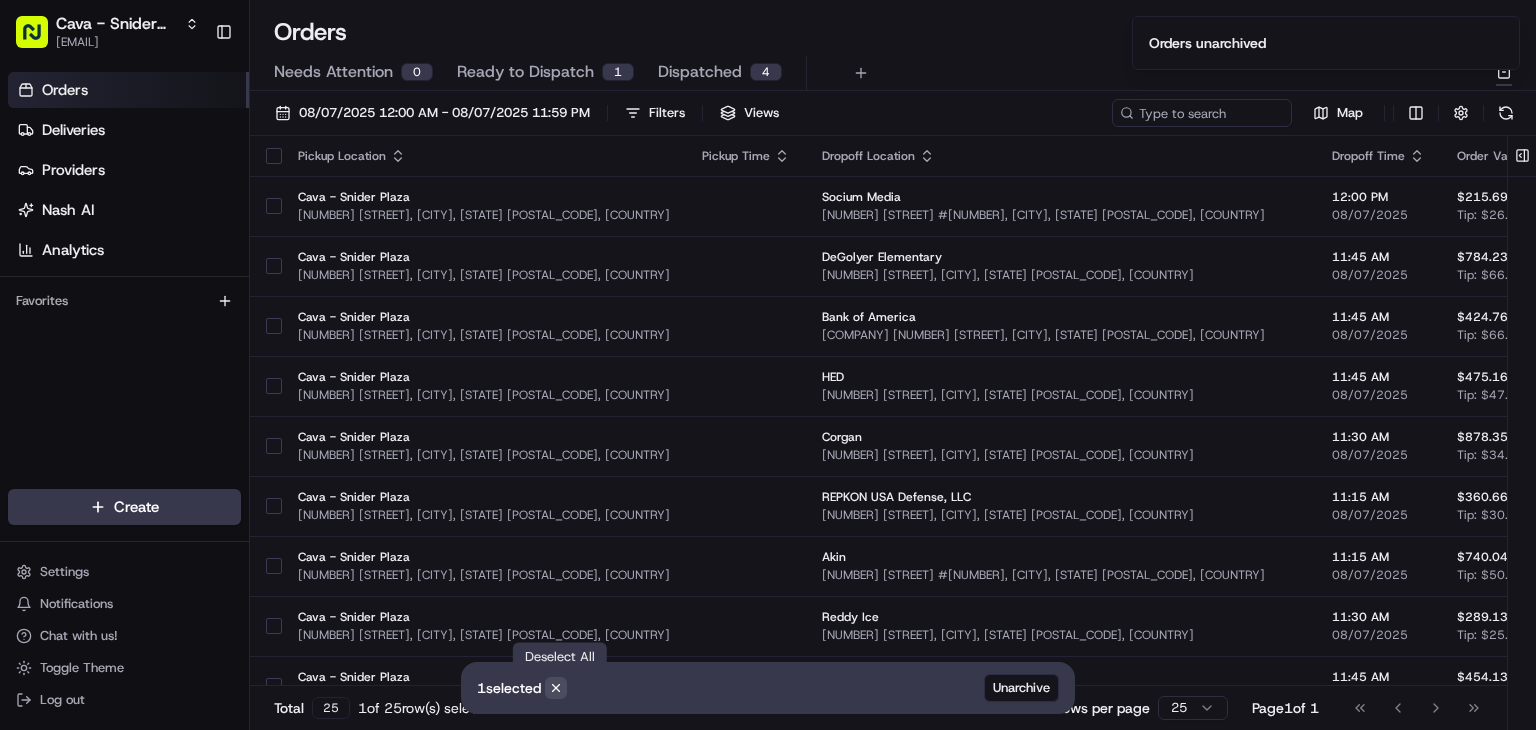 click on "Cancel" at bounding box center (556, 688) 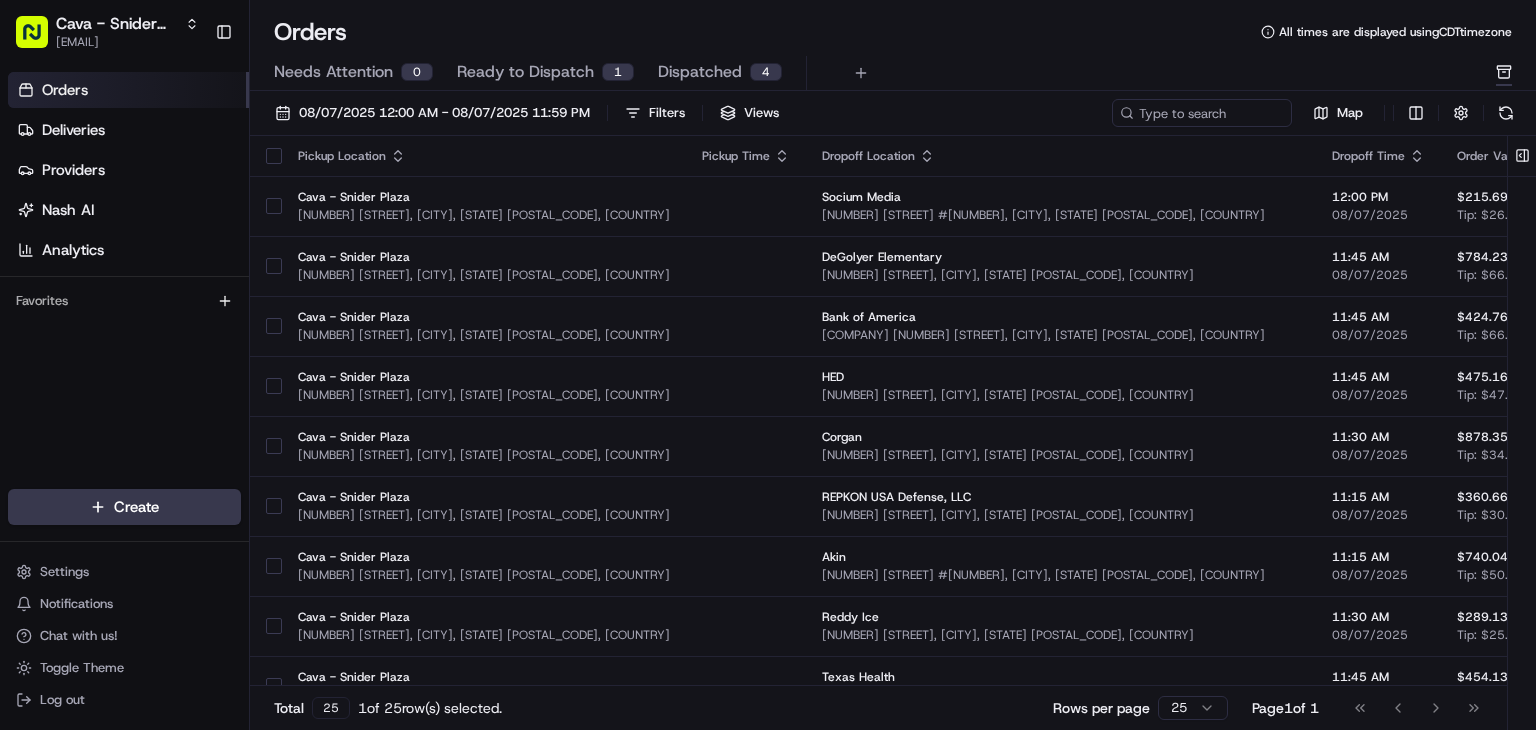 scroll, scrollTop: 990, scrollLeft: 0, axis: vertical 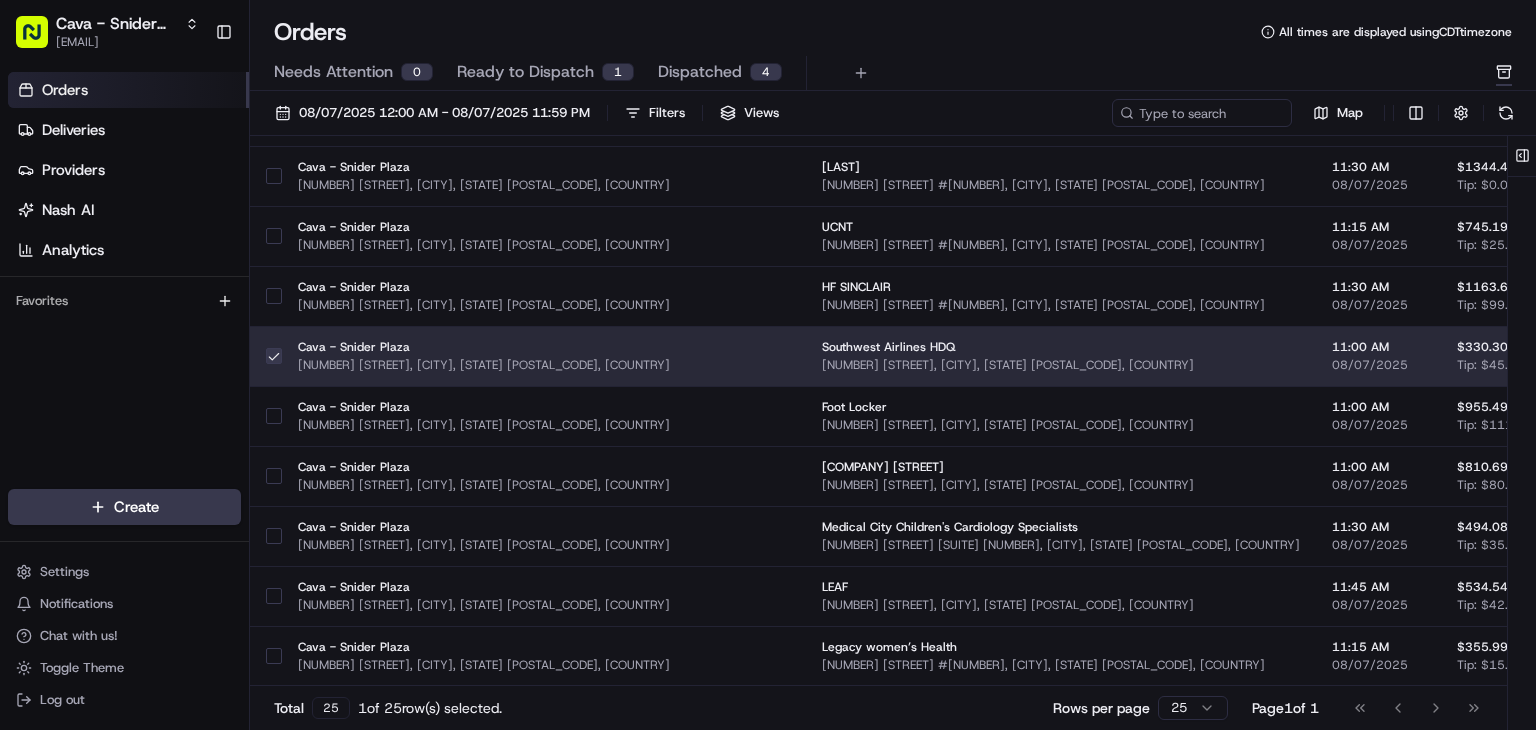 click at bounding box center (274, 356) 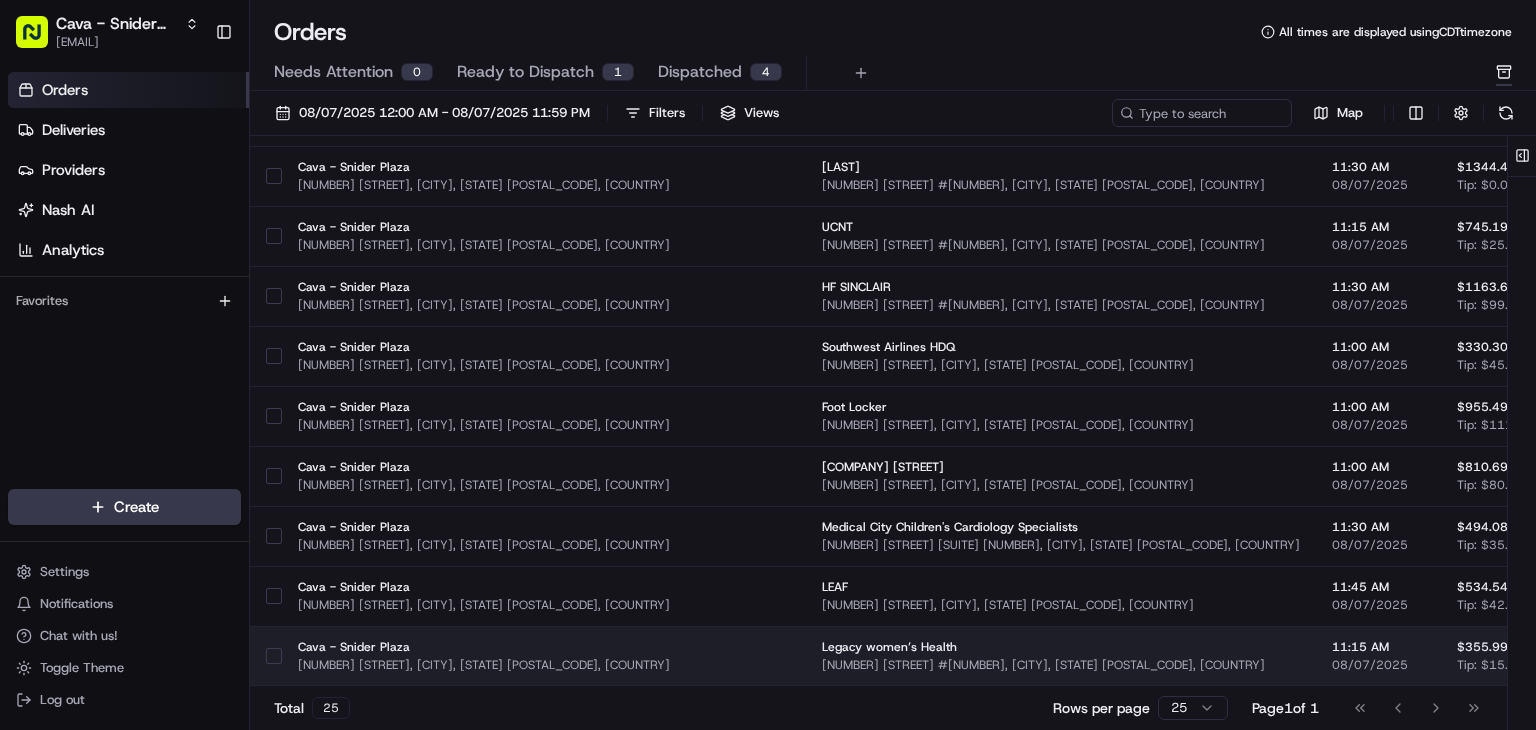 click at bounding box center (274, 656) 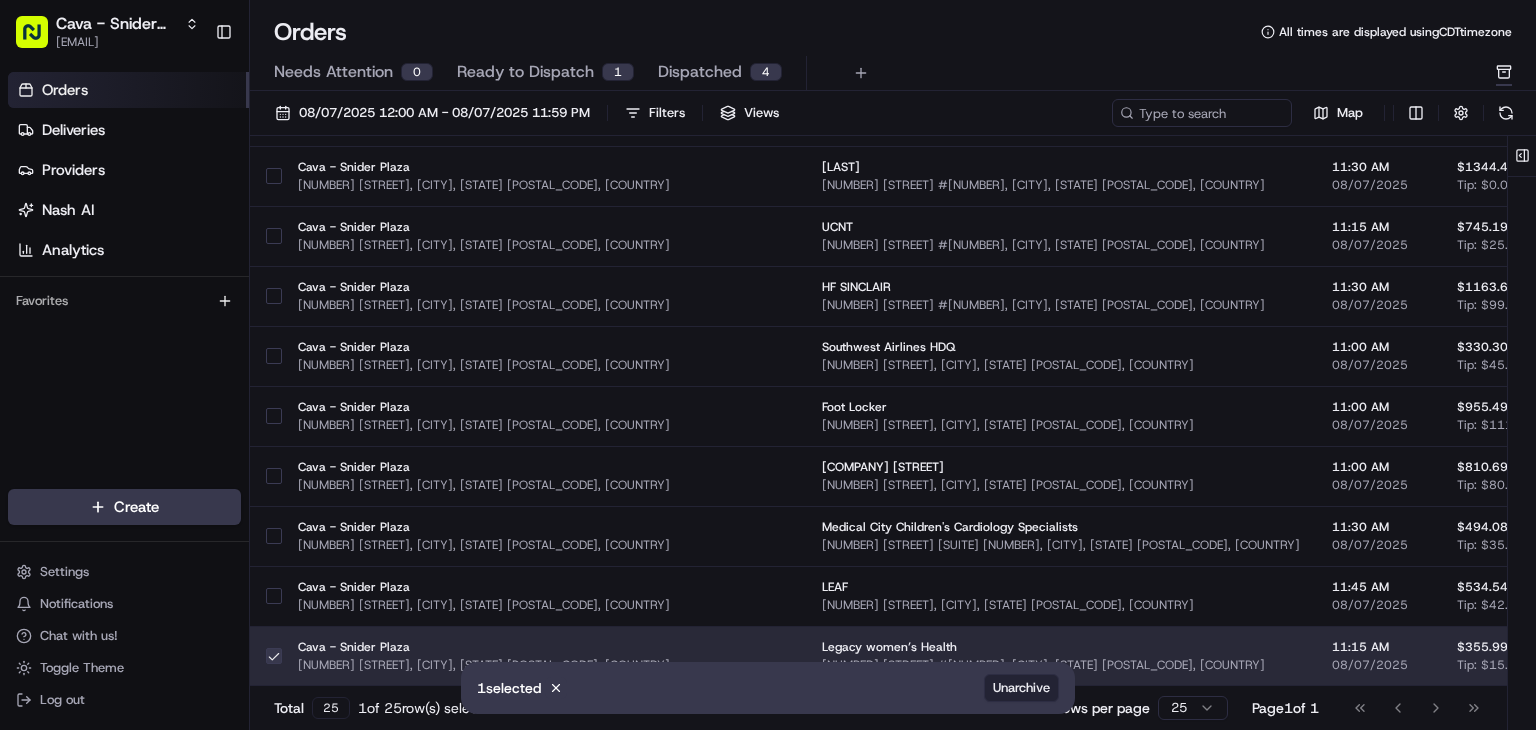 click on "Unarchive" at bounding box center (1021, 688) 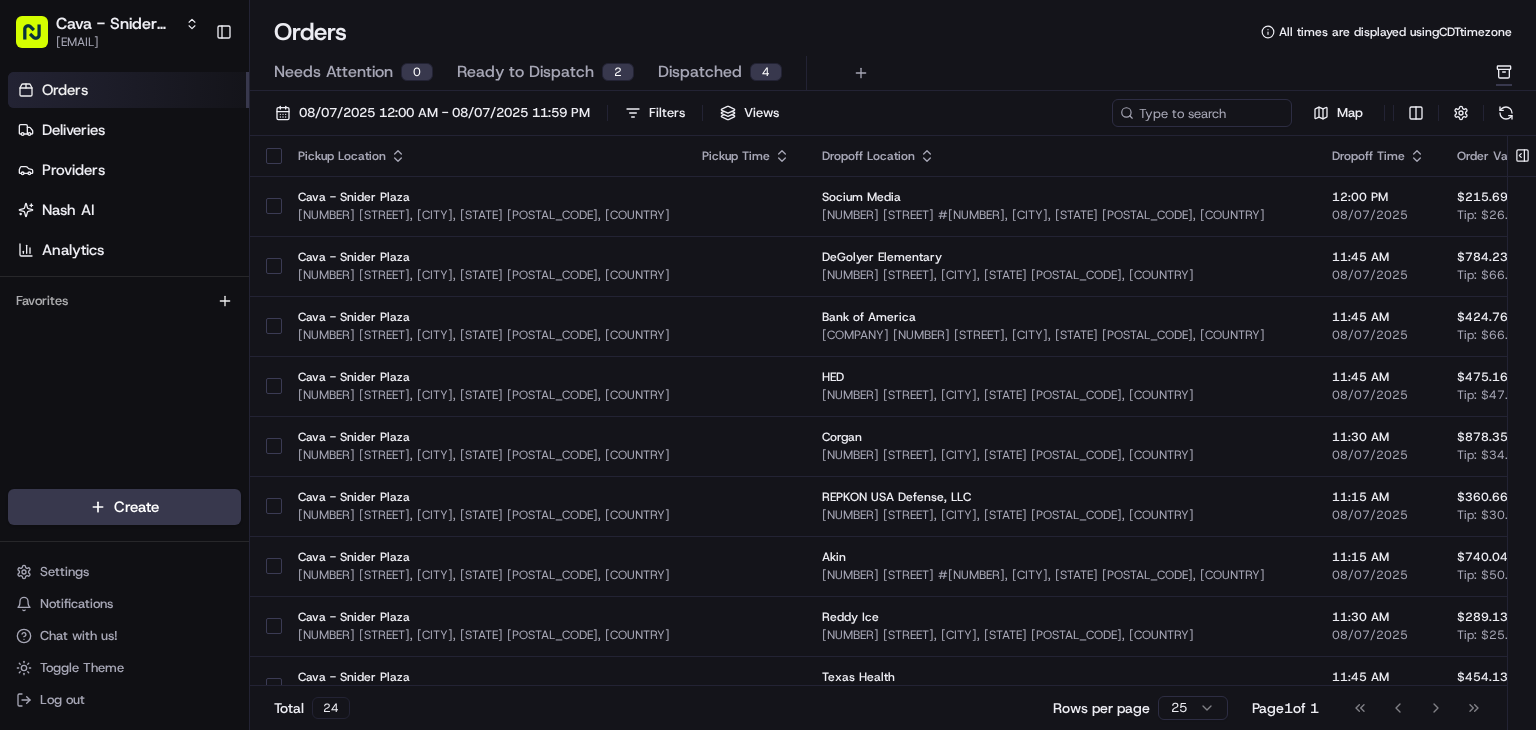 scroll, scrollTop: 764, scrollLeft: 0, axis: vertical 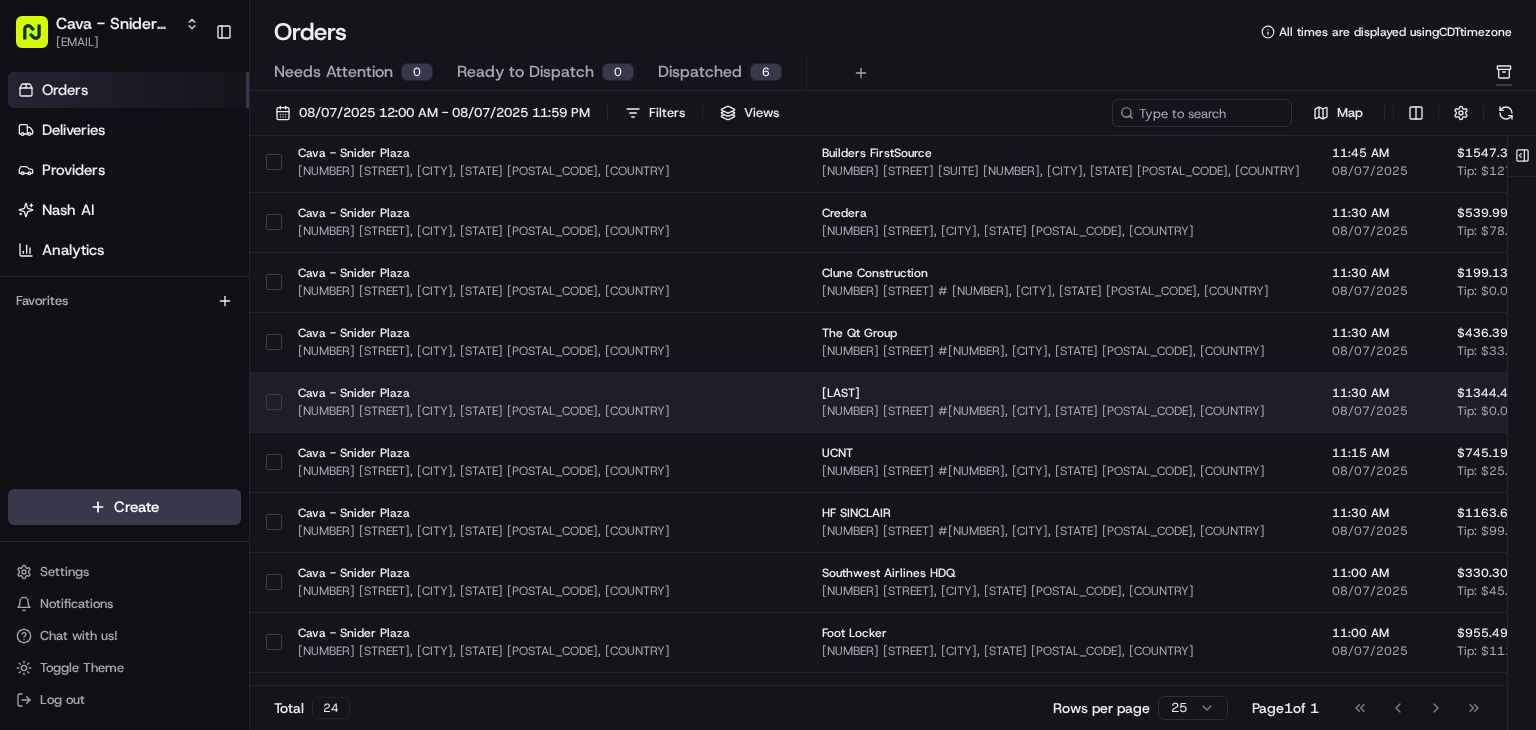 click at bounding box center [274, 402] 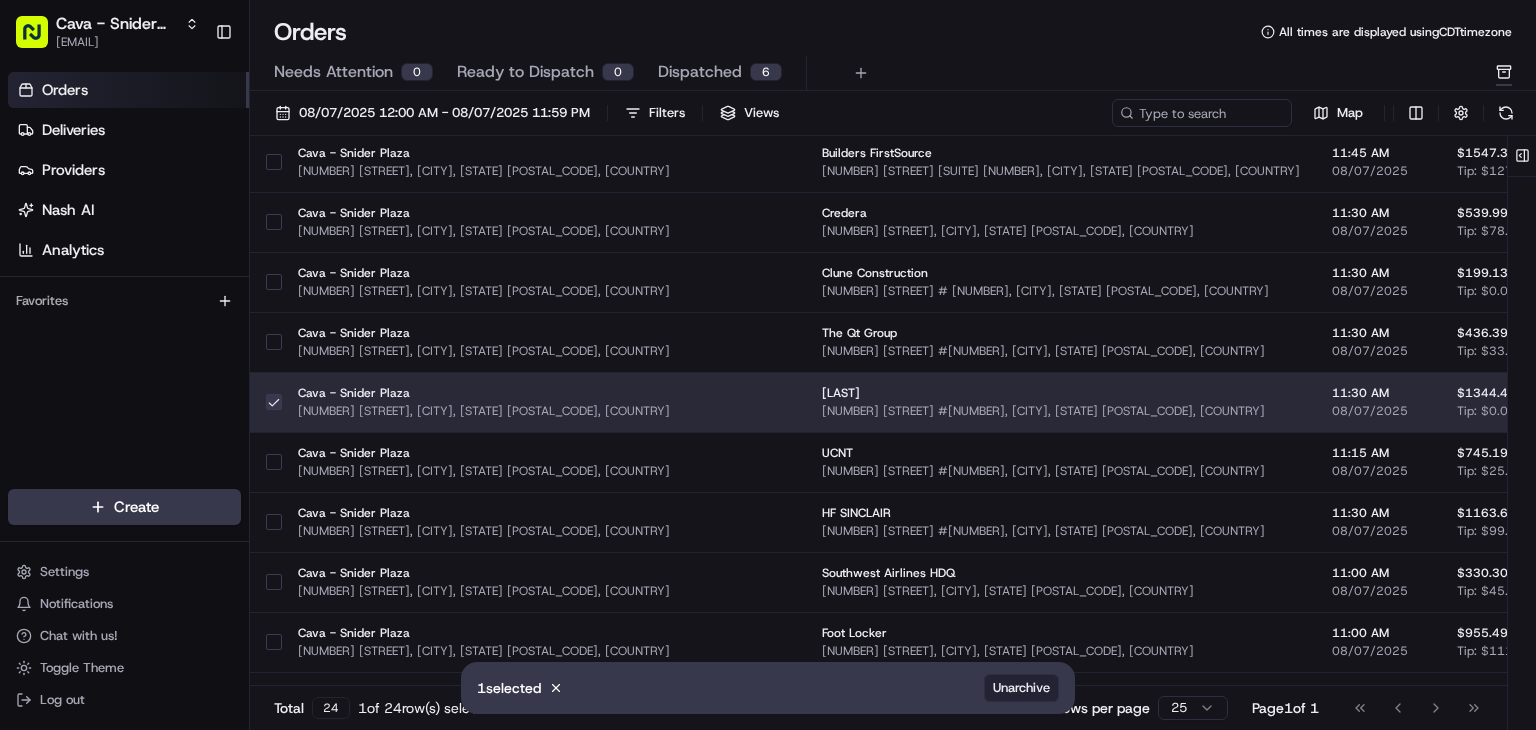 click on "Unarchive" at bounding box center [1021, 688] 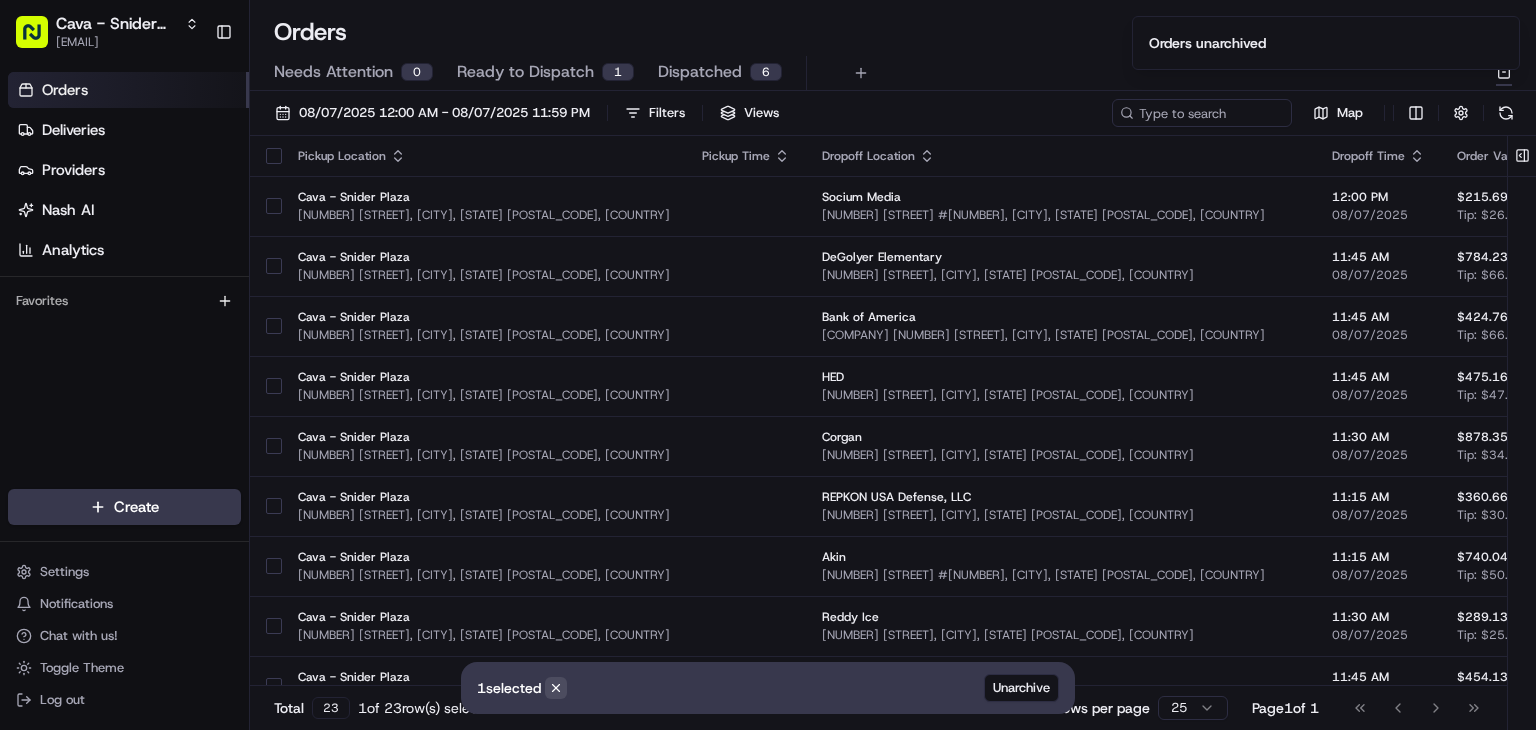 click 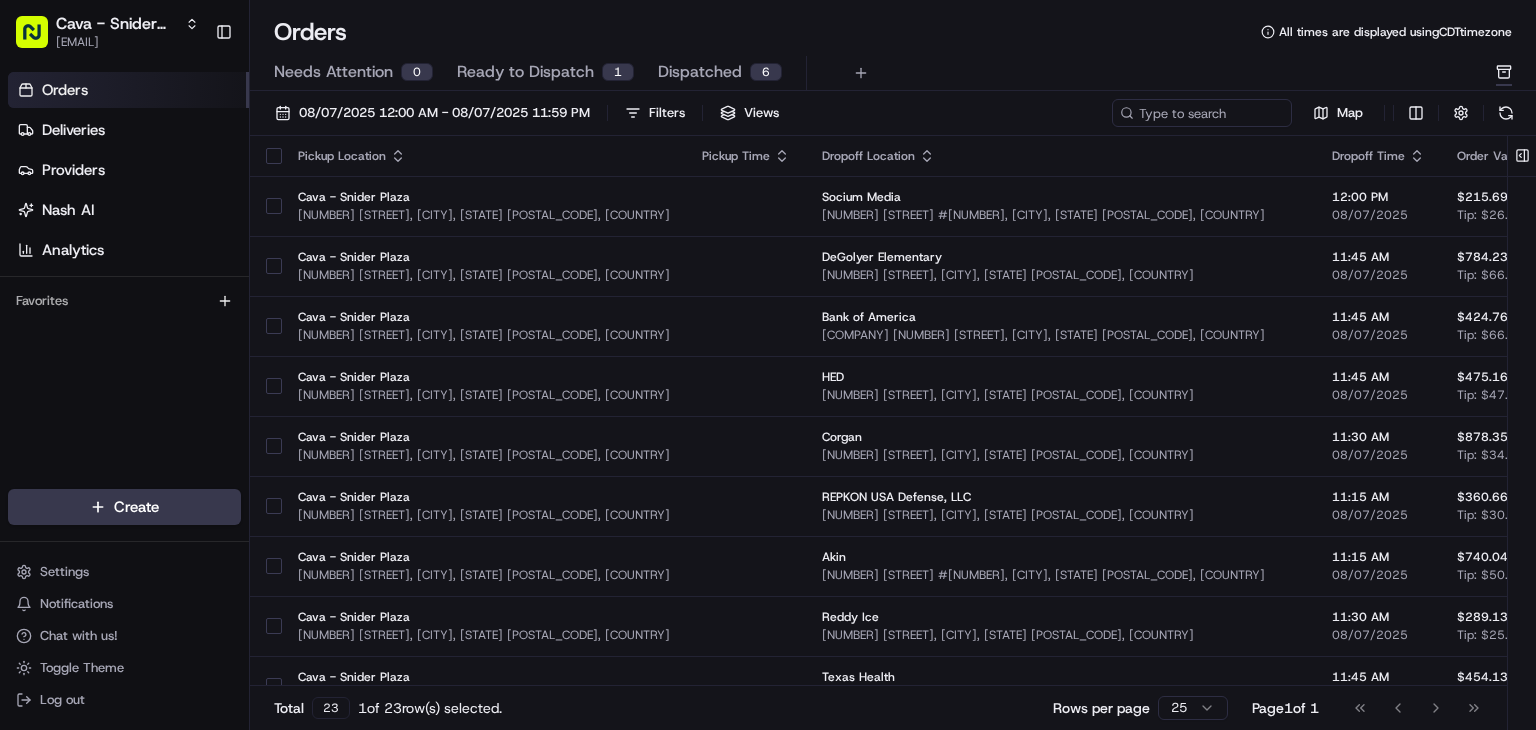 scroll, scrollTop: 644, scrollLeft: 0, axis: vertical 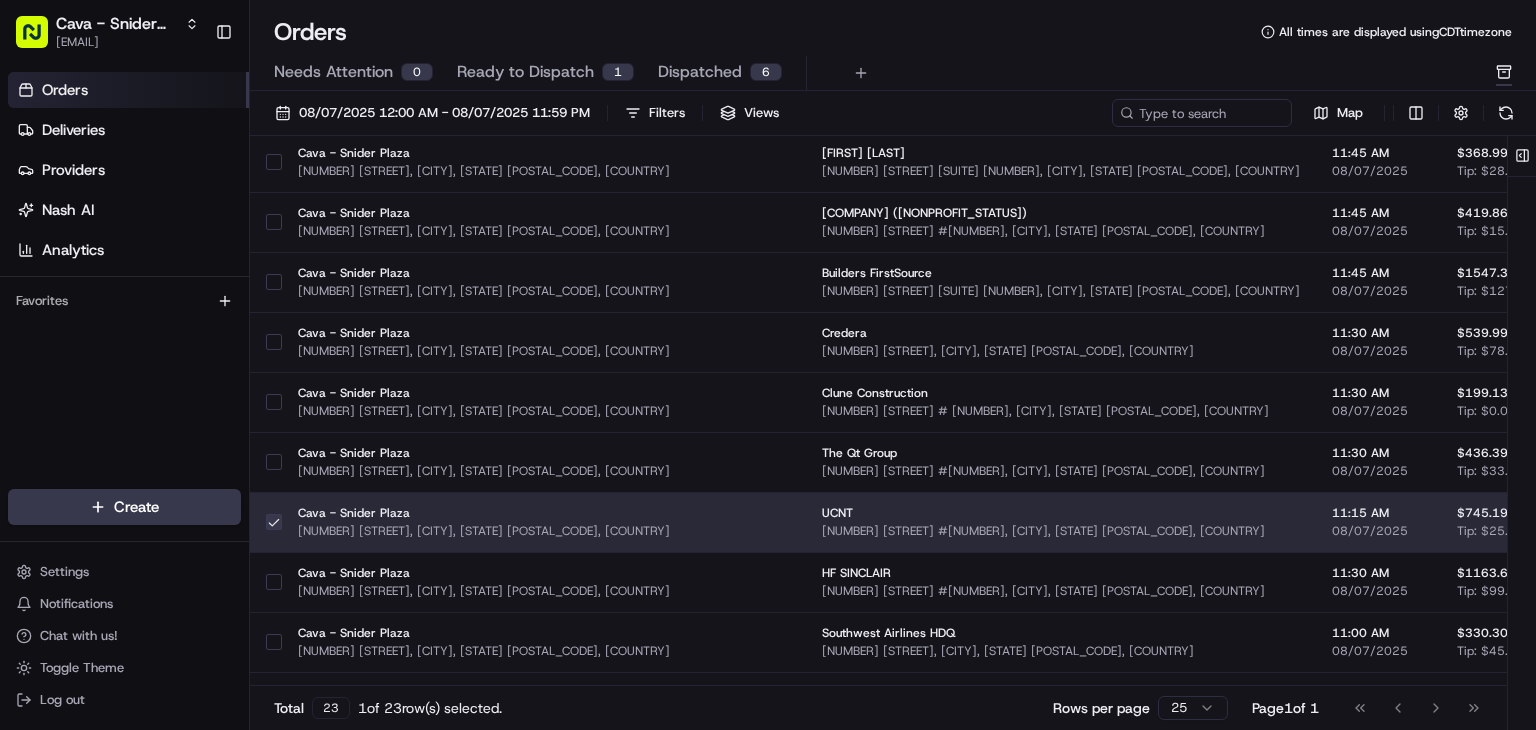click at bounding box center [274, 522] 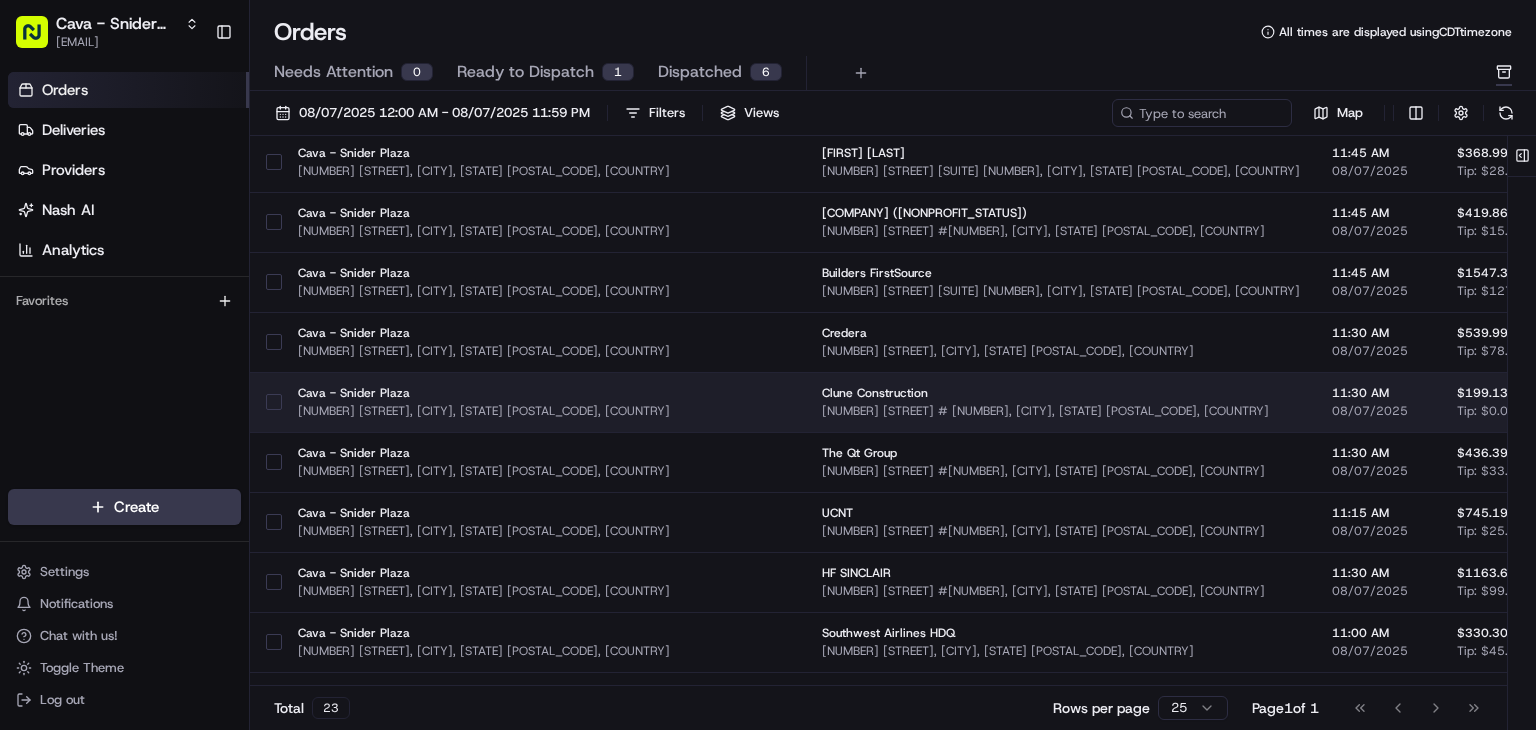 click at bounding box center [274, 402] 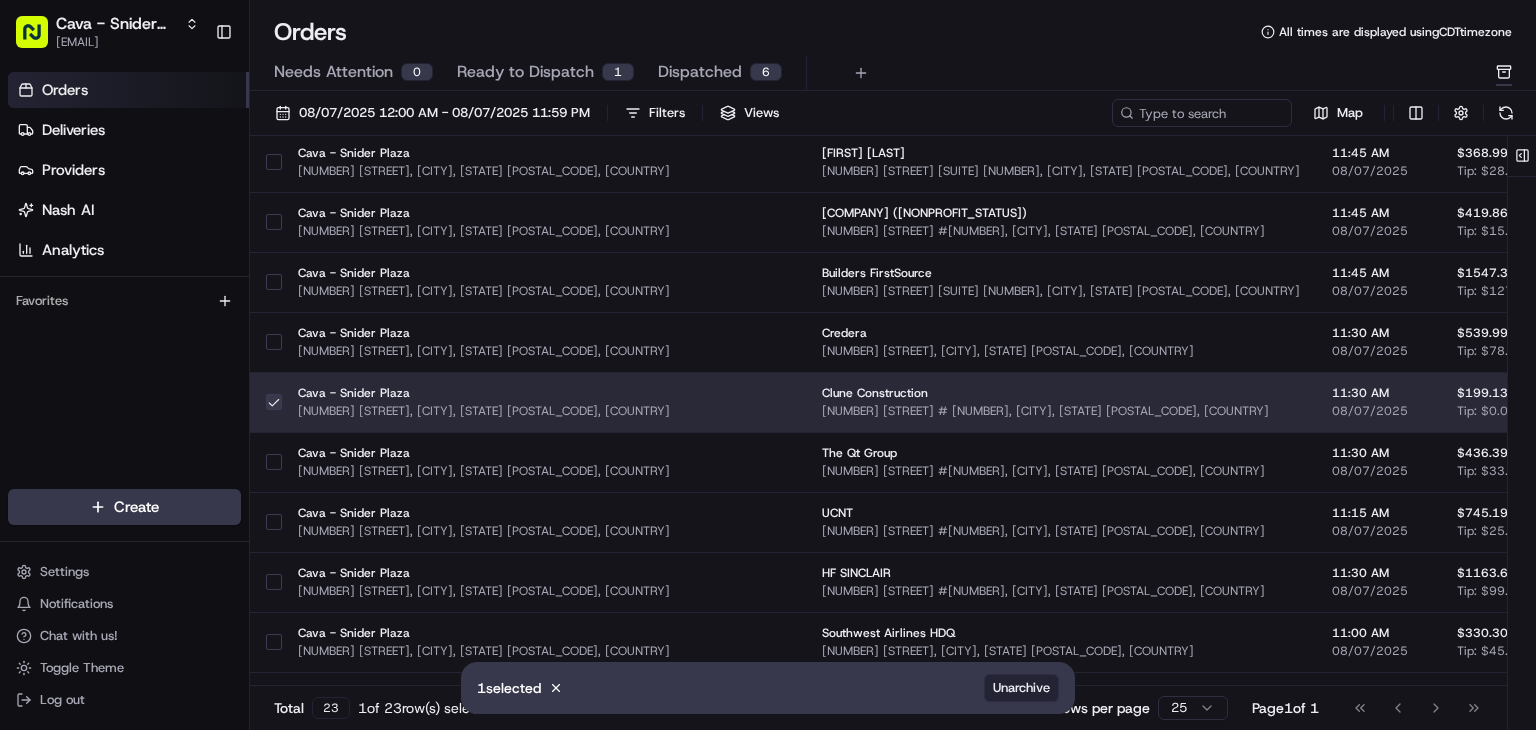 click on "Unarchive" at bounding box center (1021, 688) 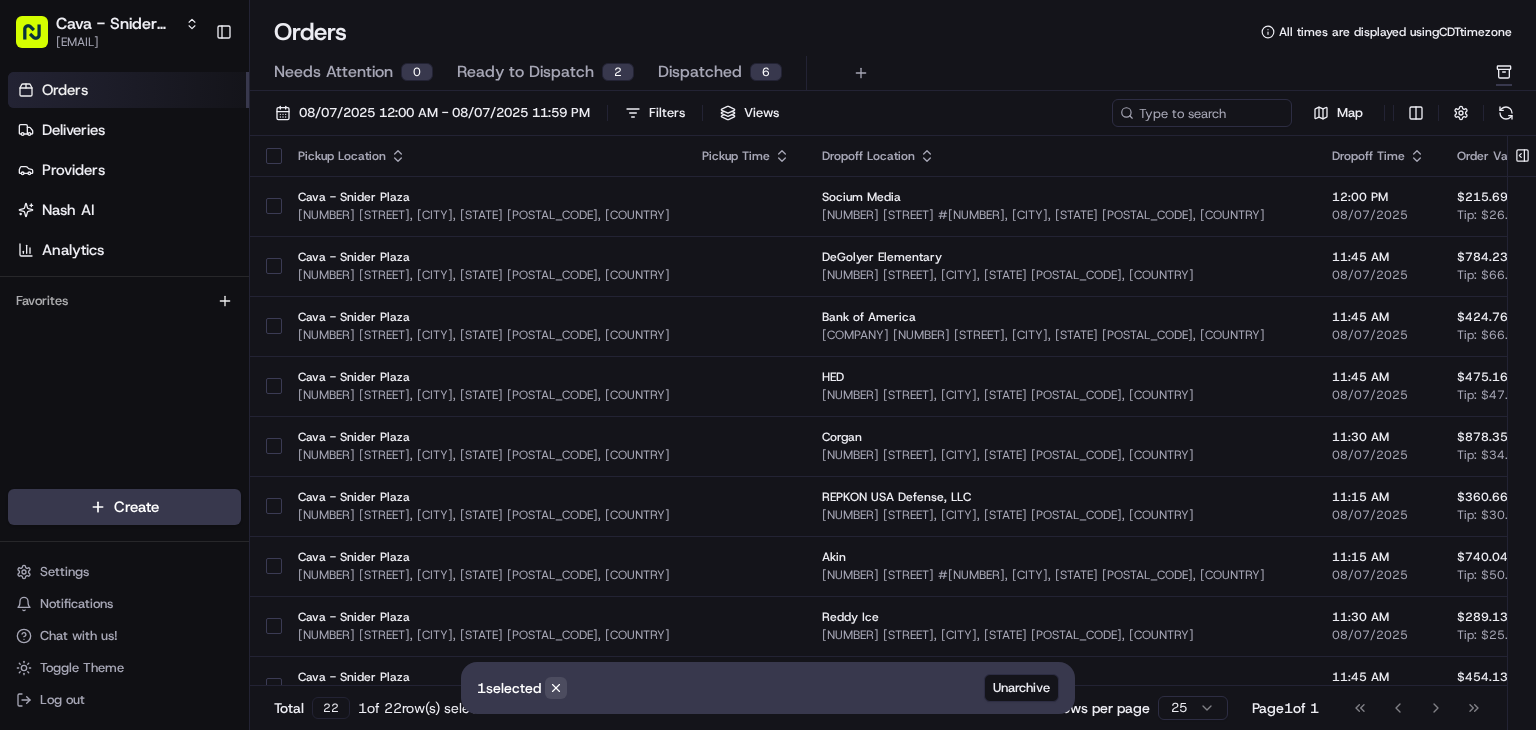 click 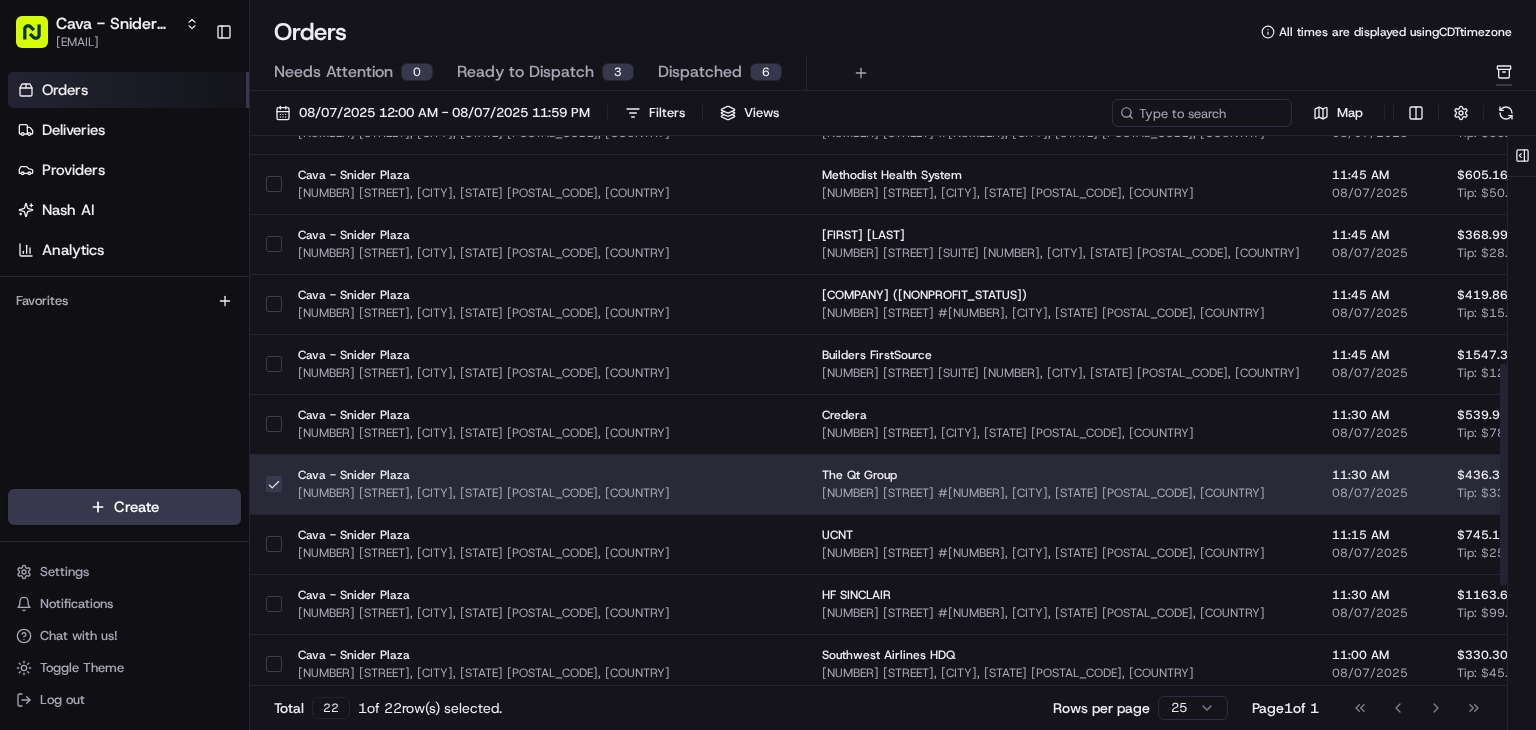 scroll, scrollTop: 810, scrollLeft: 0, axis: vertical 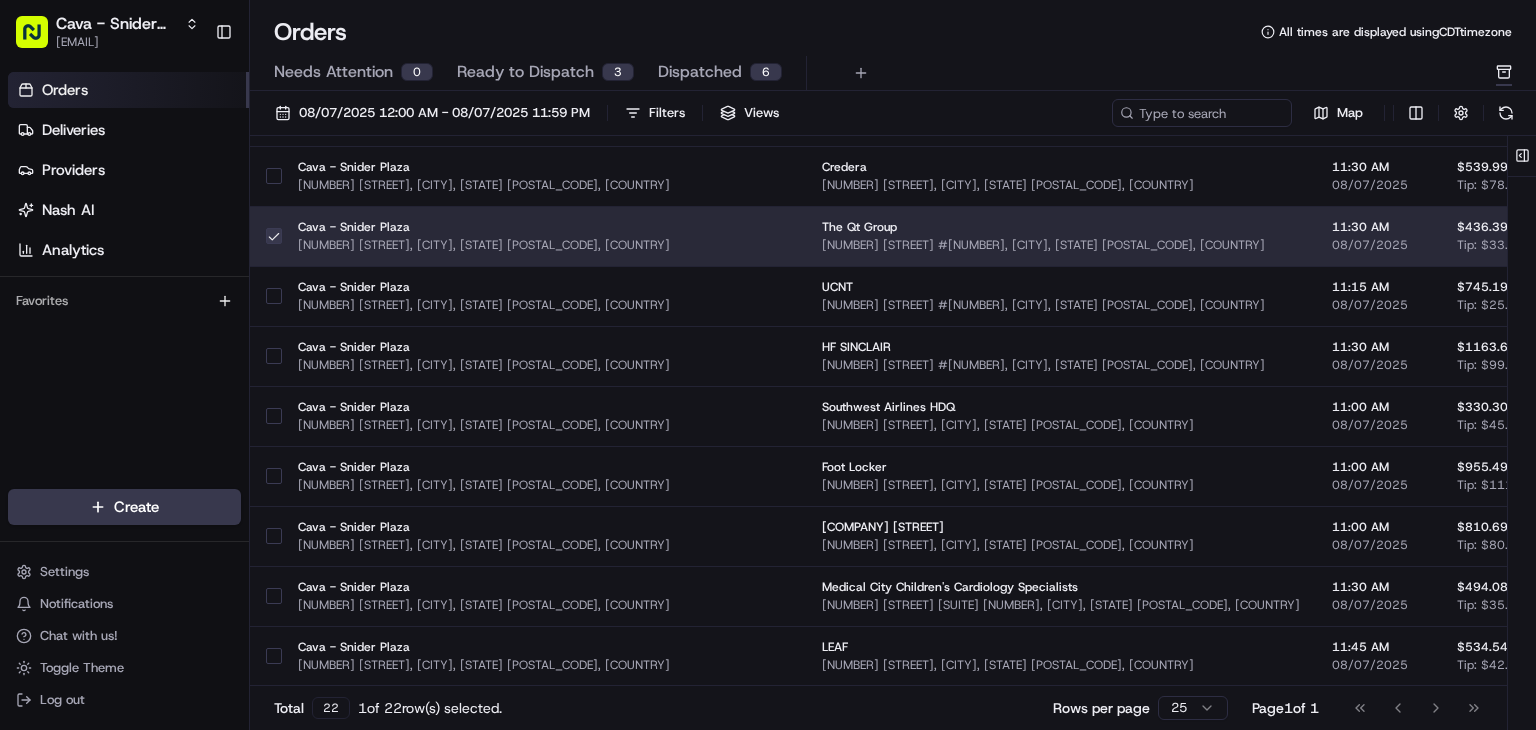 click at bounding box center (274, 236) 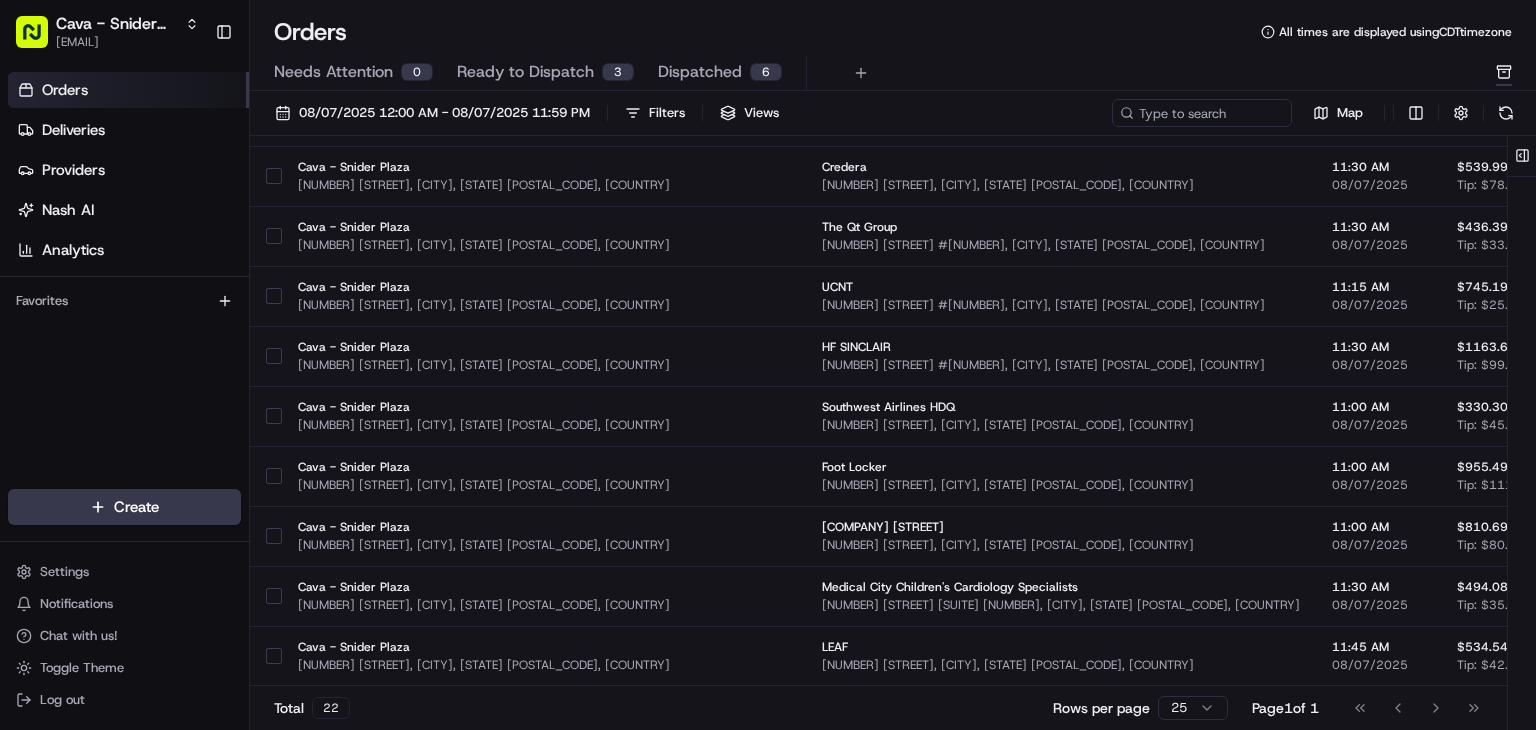 click on "Ready to Dispatch" at bounding box center (525, 72) 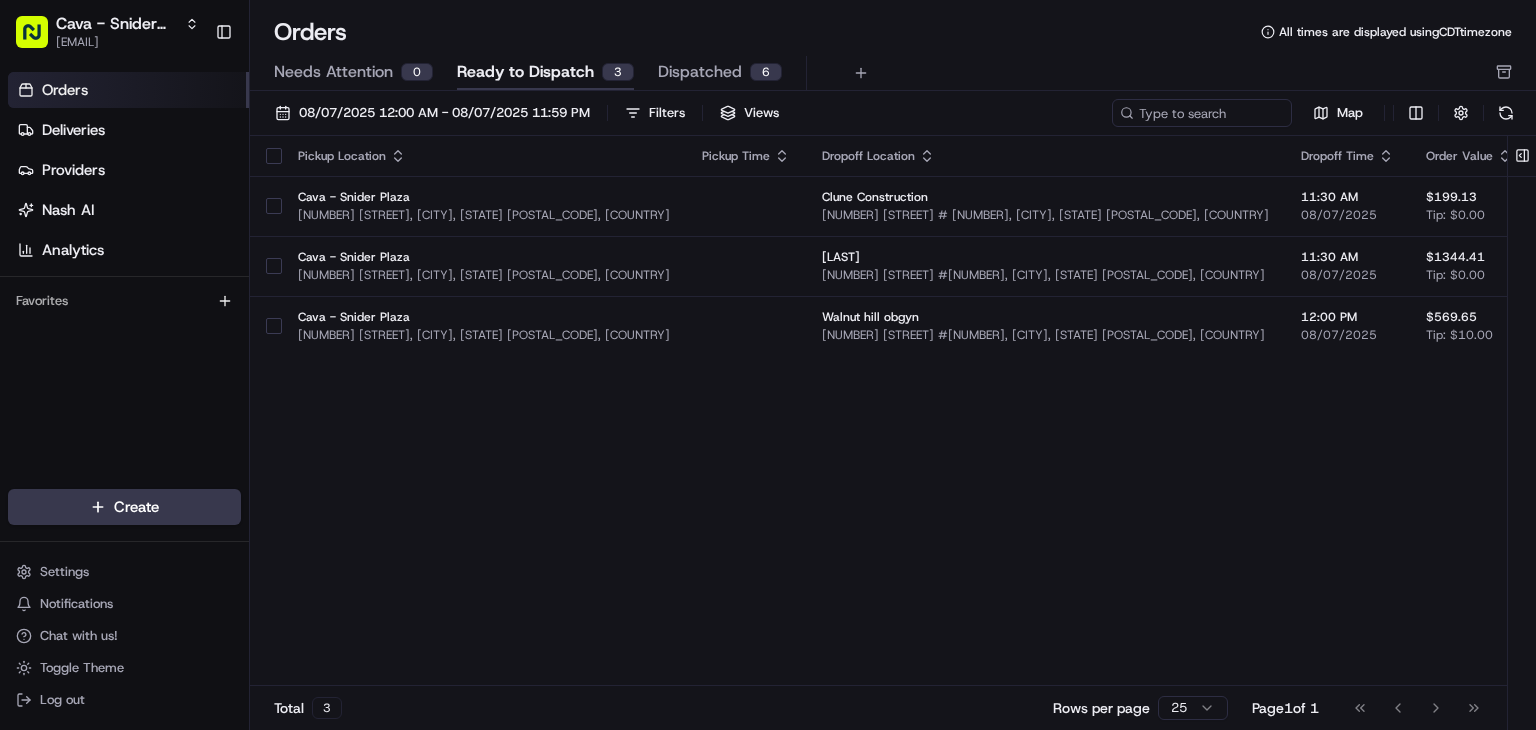 click on "Dispatched" at bounding box center [700, 72] 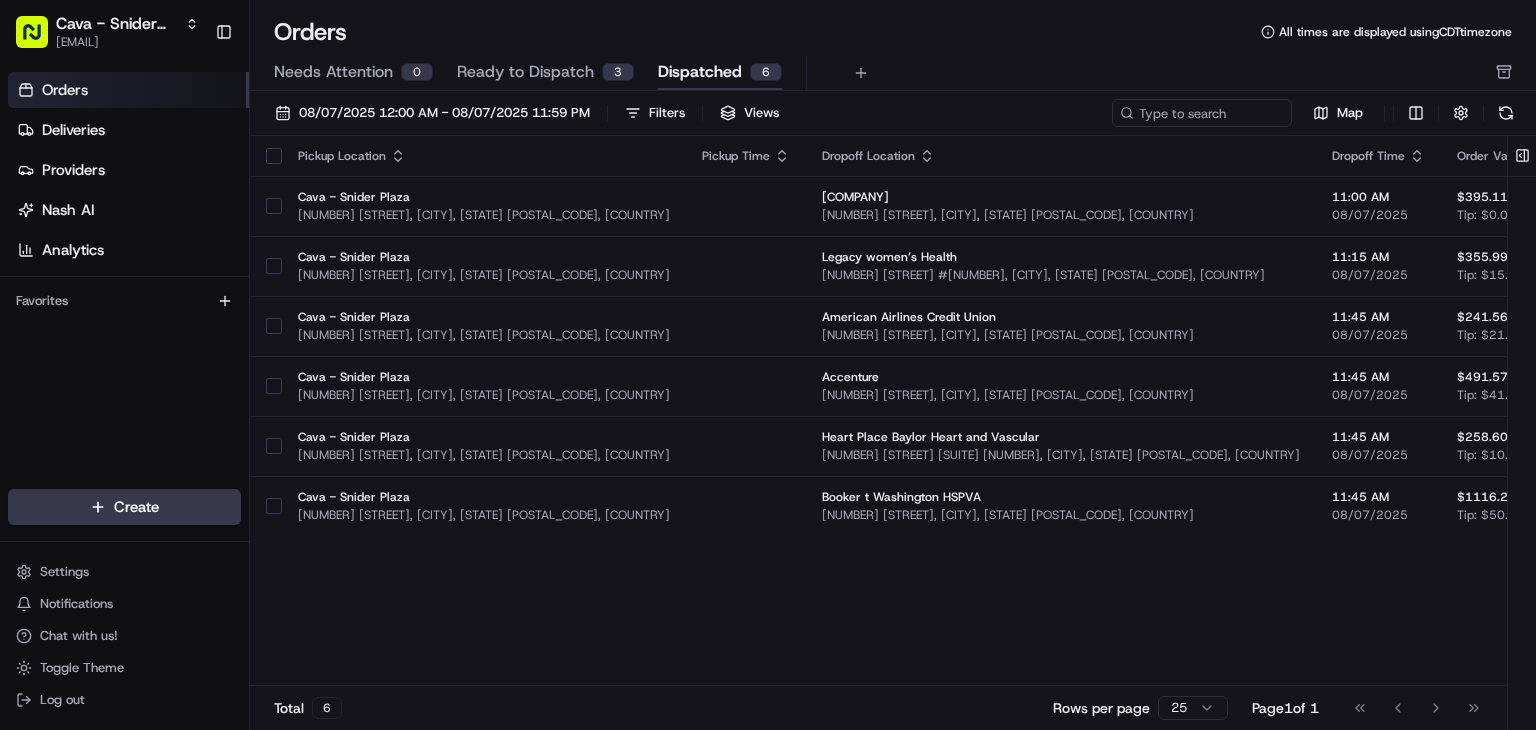 click on "Ready to Dispatch" at bounding box center (525, 72) 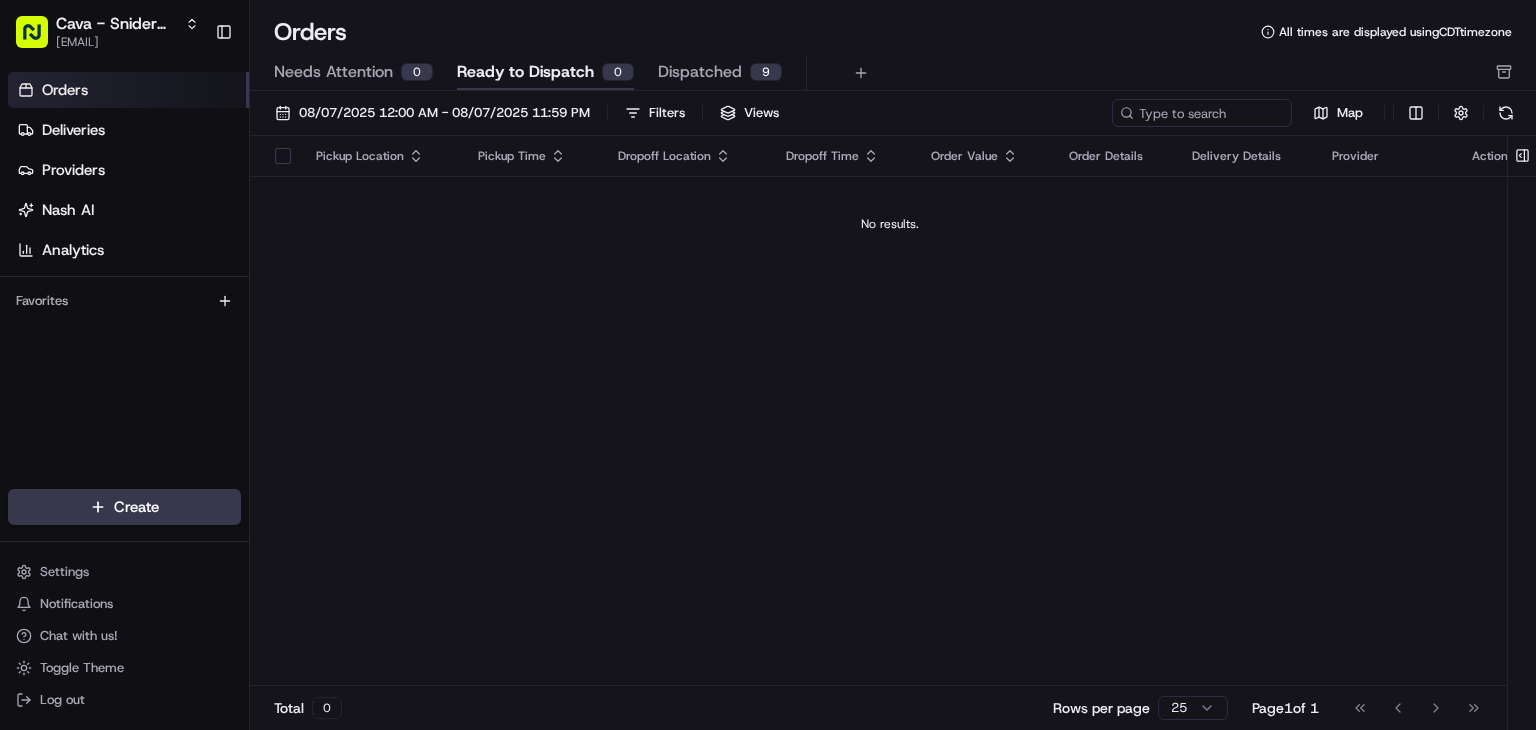 click on "Dispatched" at bounding box center (700, 72) 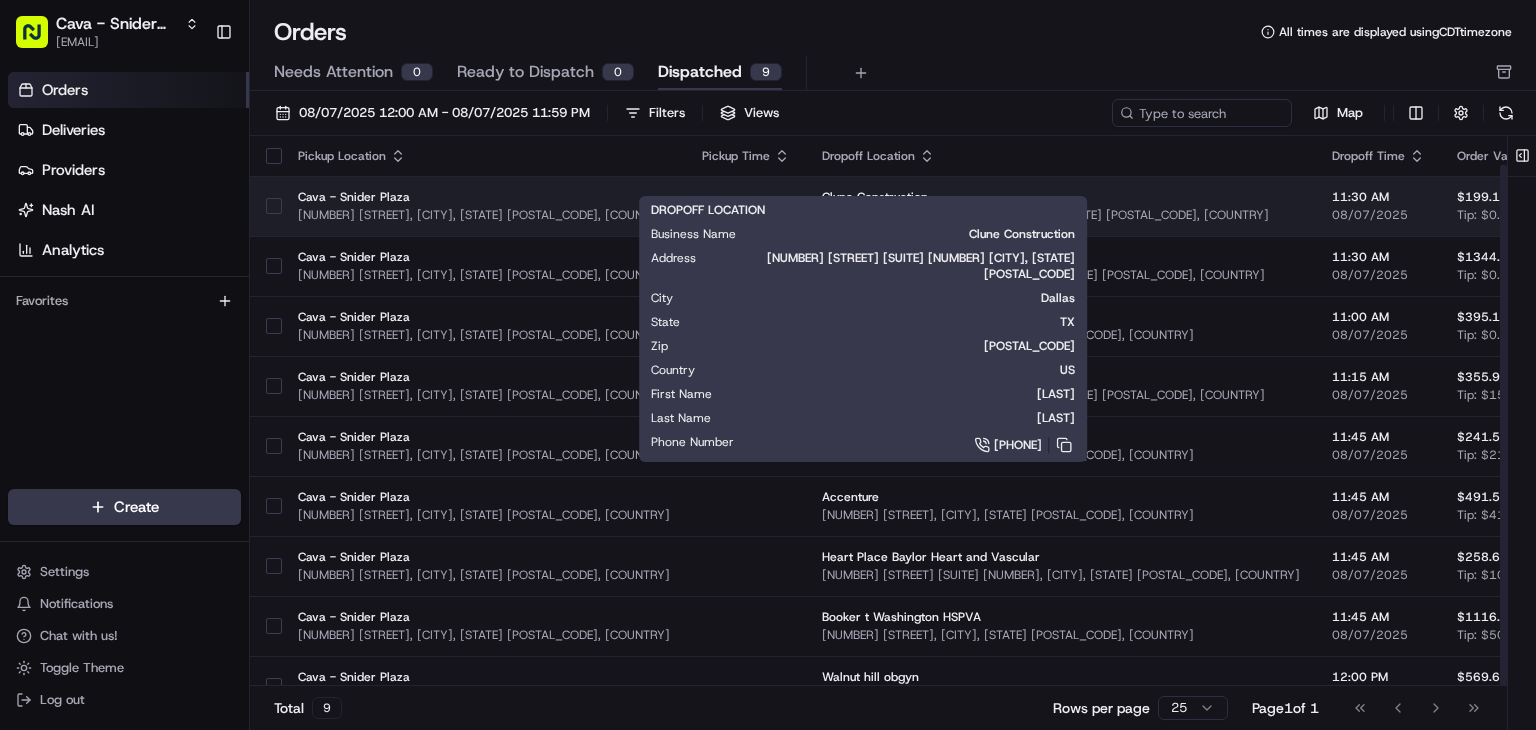 scroll, scrollTop: 30, scrollLeft: 0, axis: vertical 